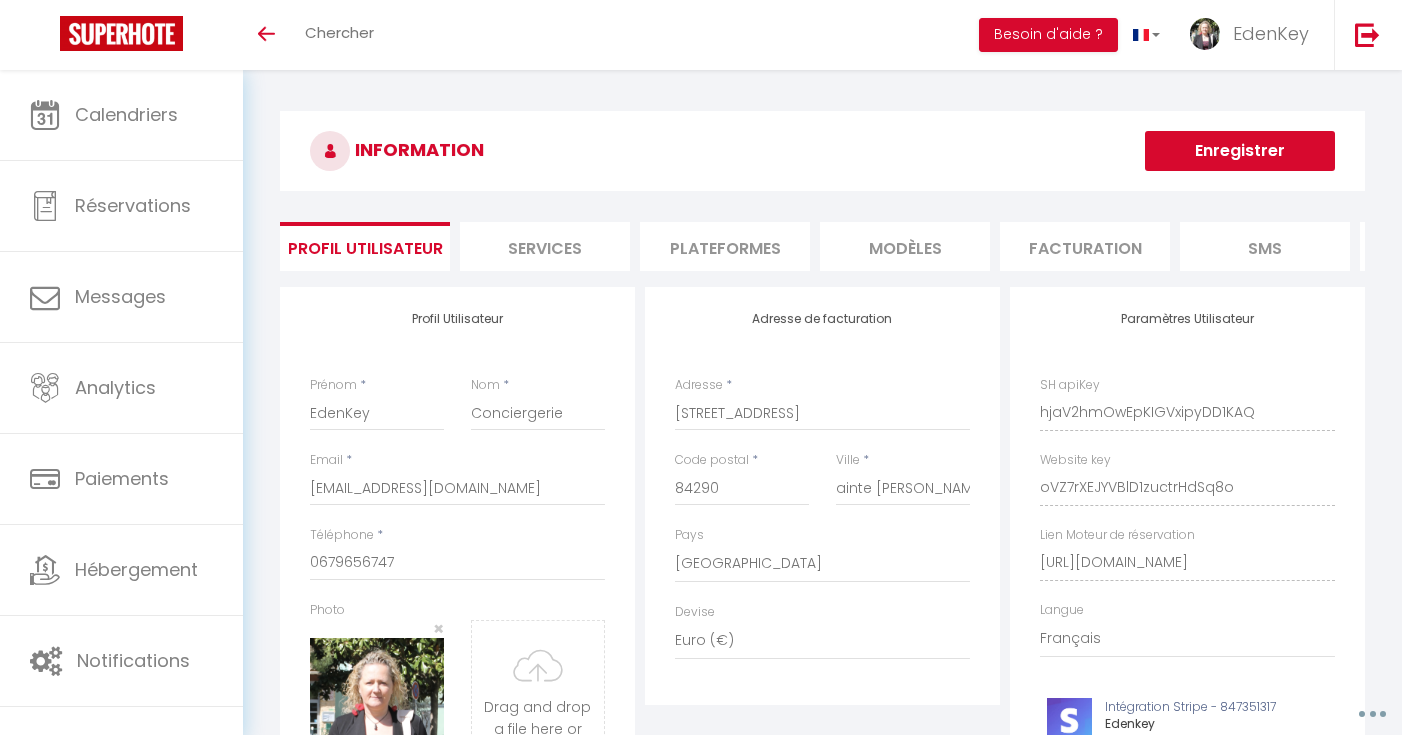 select on "28" 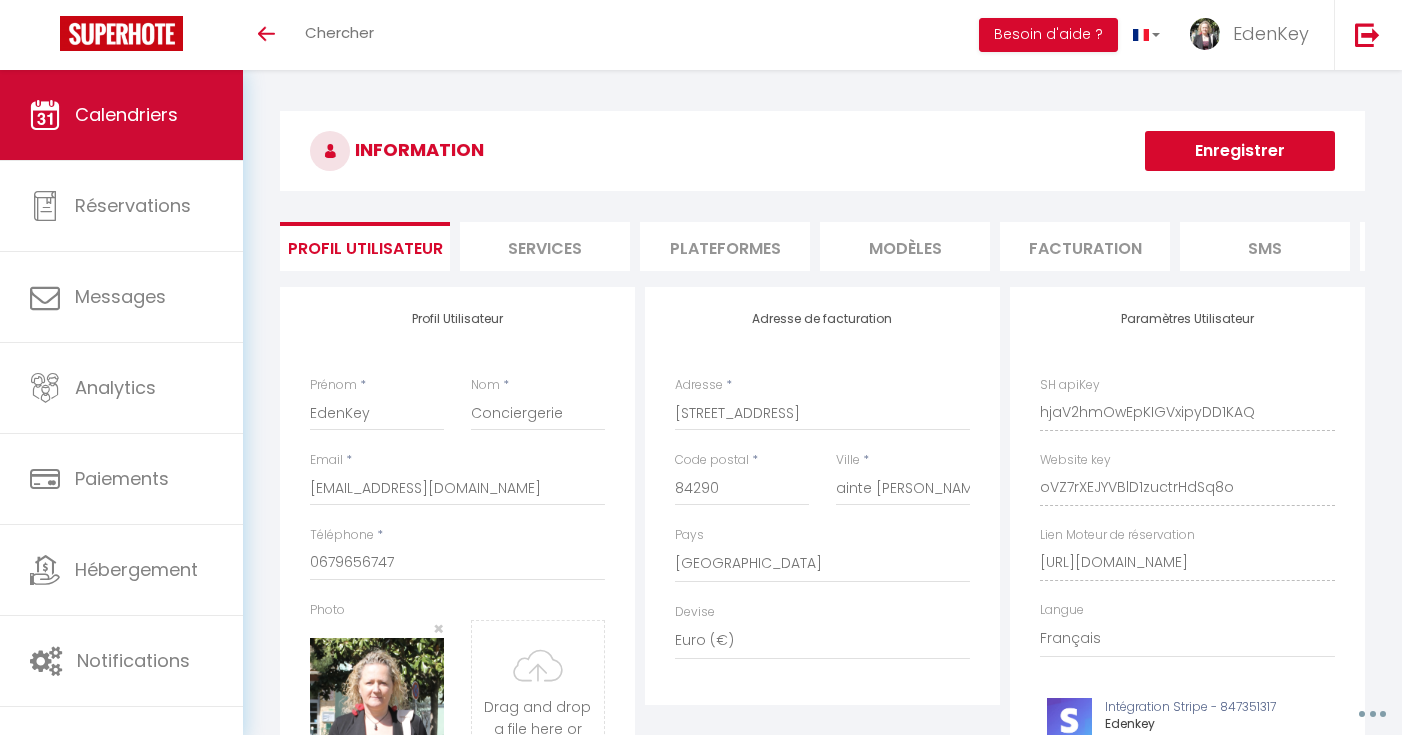 click on "Calendriers" at bounding box center (126, 114) 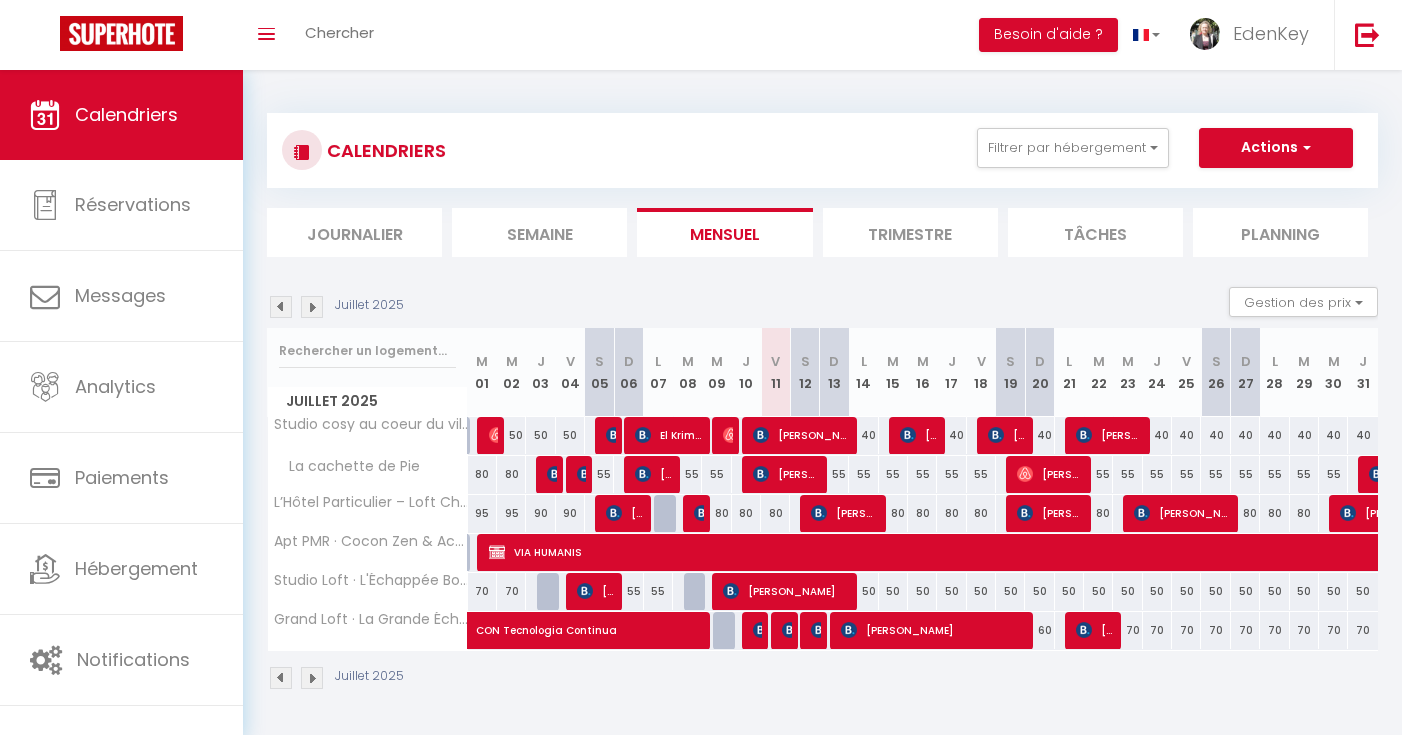 click on "[PERSON_NAME]" at bounding box center (845, 513) 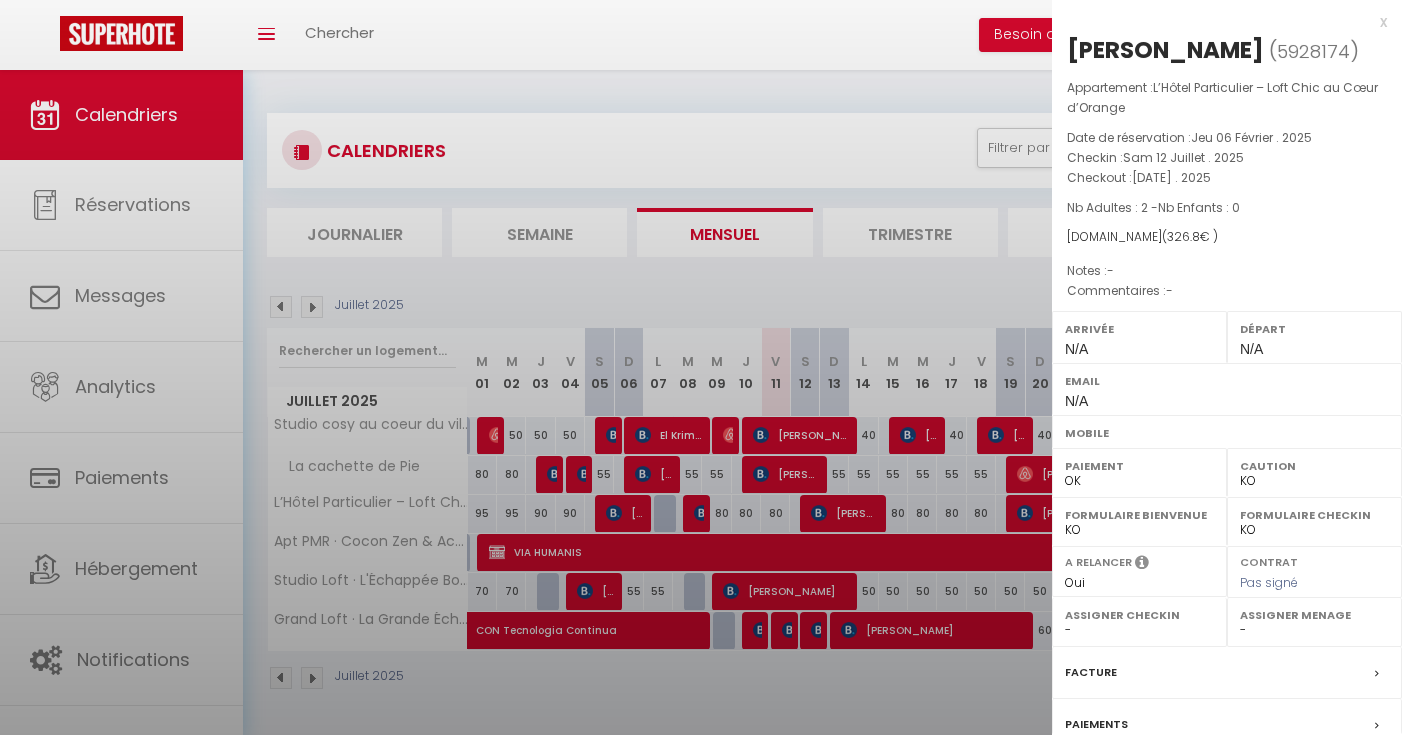 select on "45909" 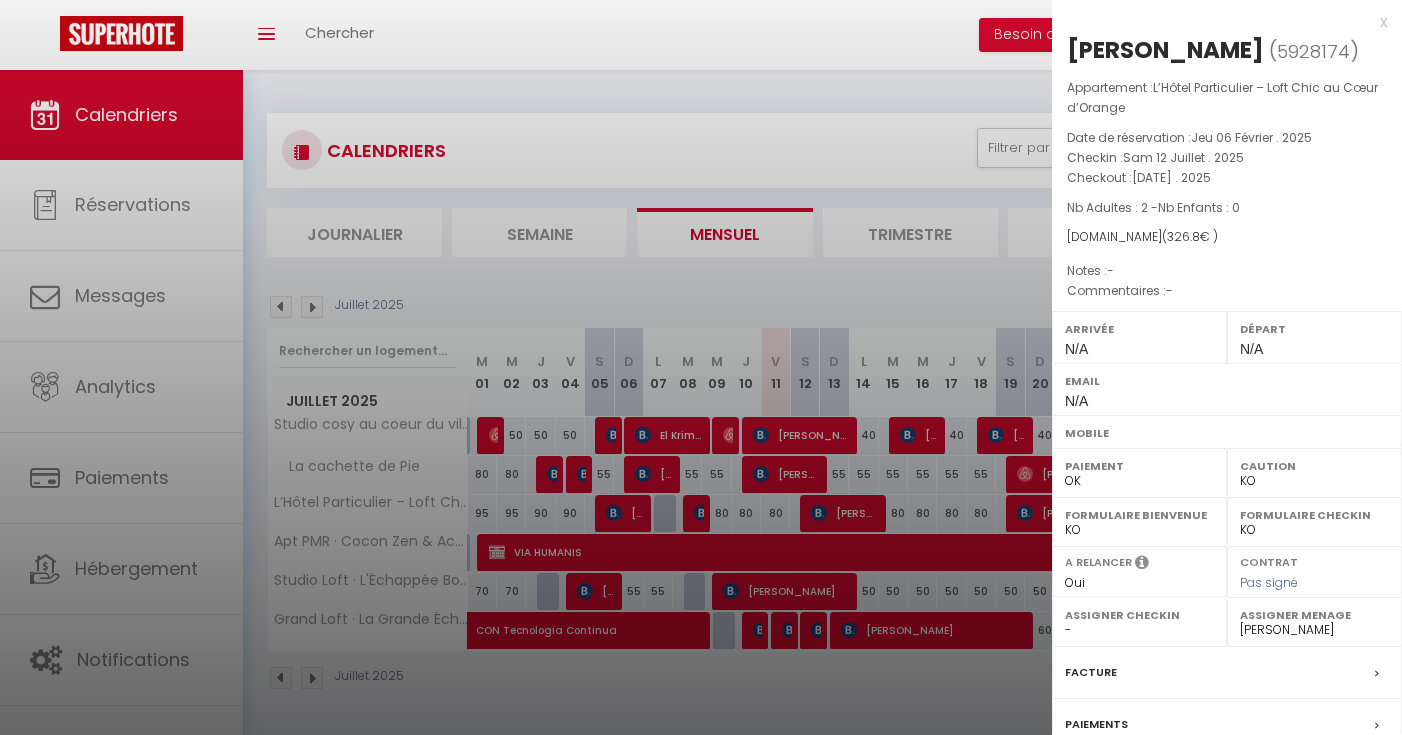 click on "x" at bounding box center (1219, 22) 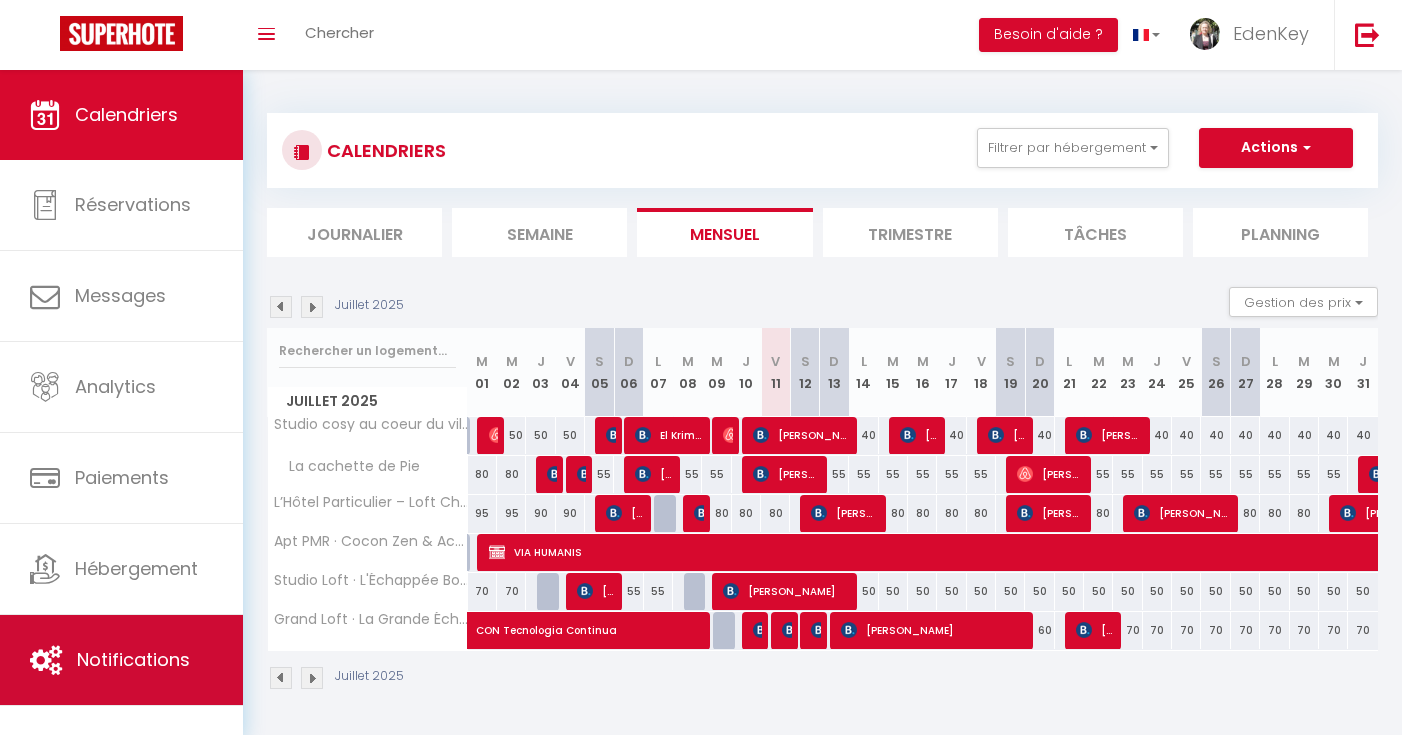 click on "Notifications" at bounding box center (121, 660) 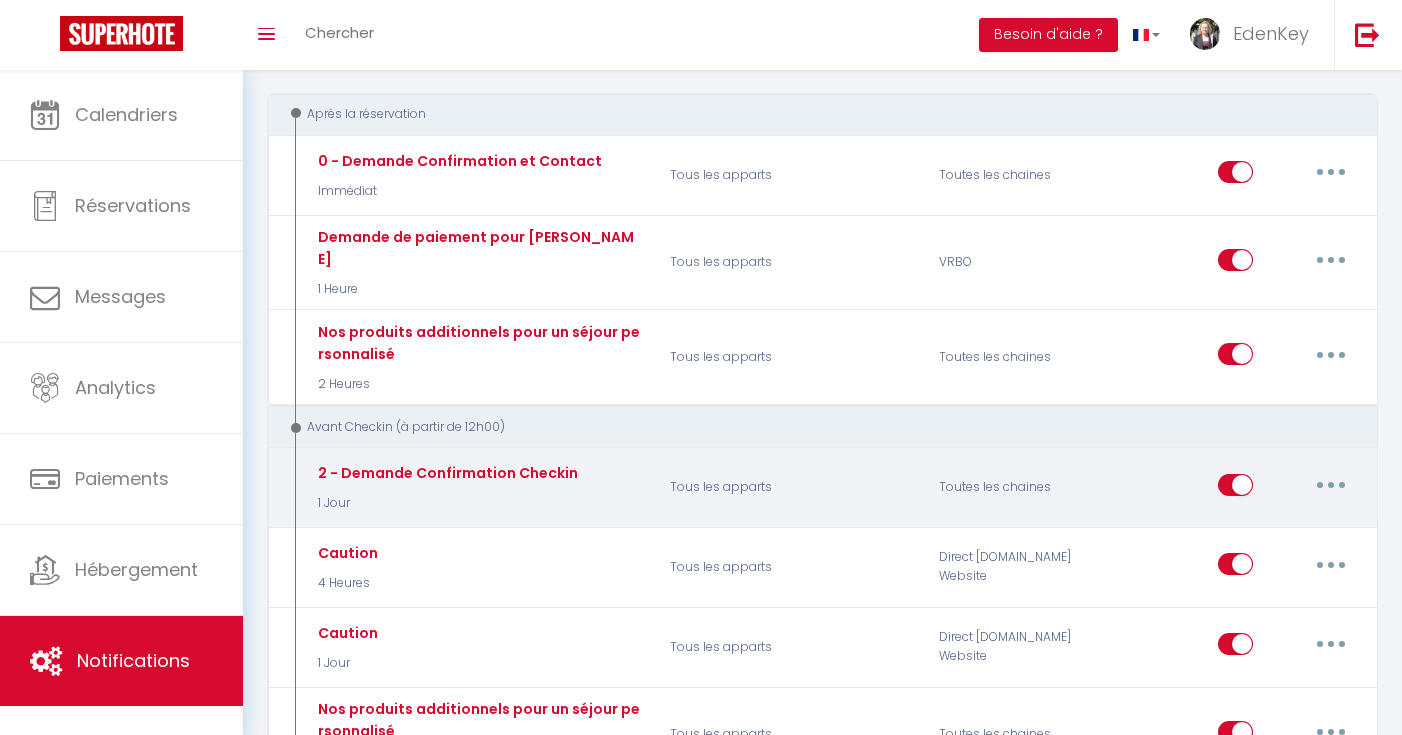 scroll, scrollTop: 312, scrollLeft: 0, axis: vertical 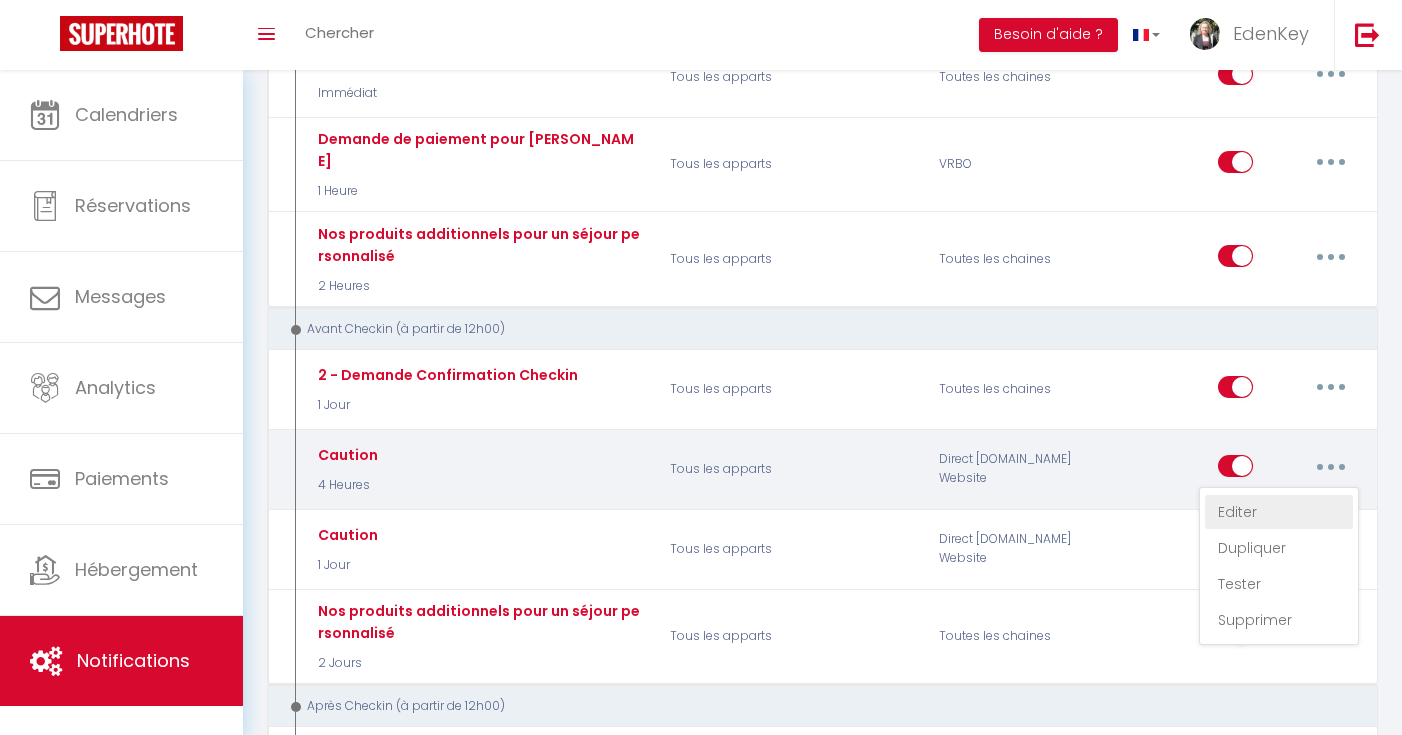 click on "Editer" at bounding box center [1279, 512] 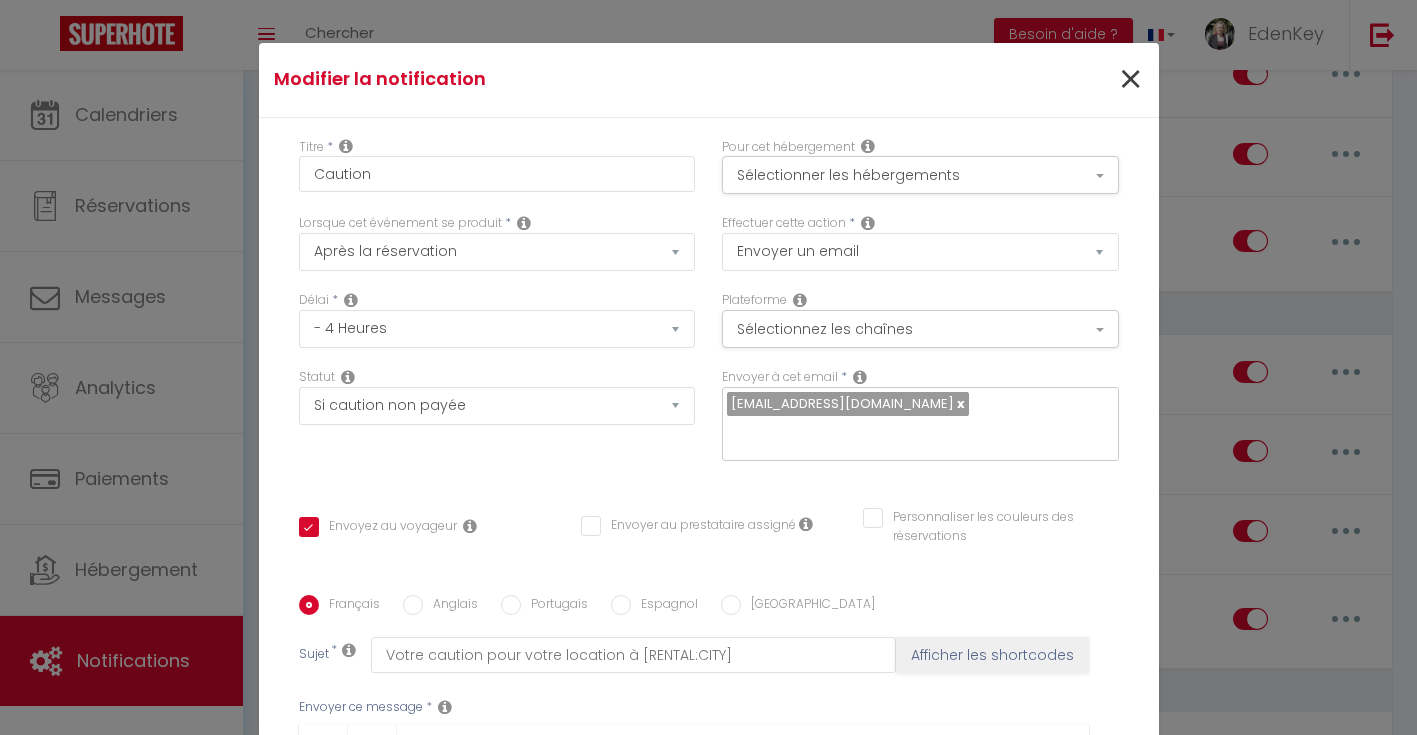 click on "×" at bounding box center [1130, 80] 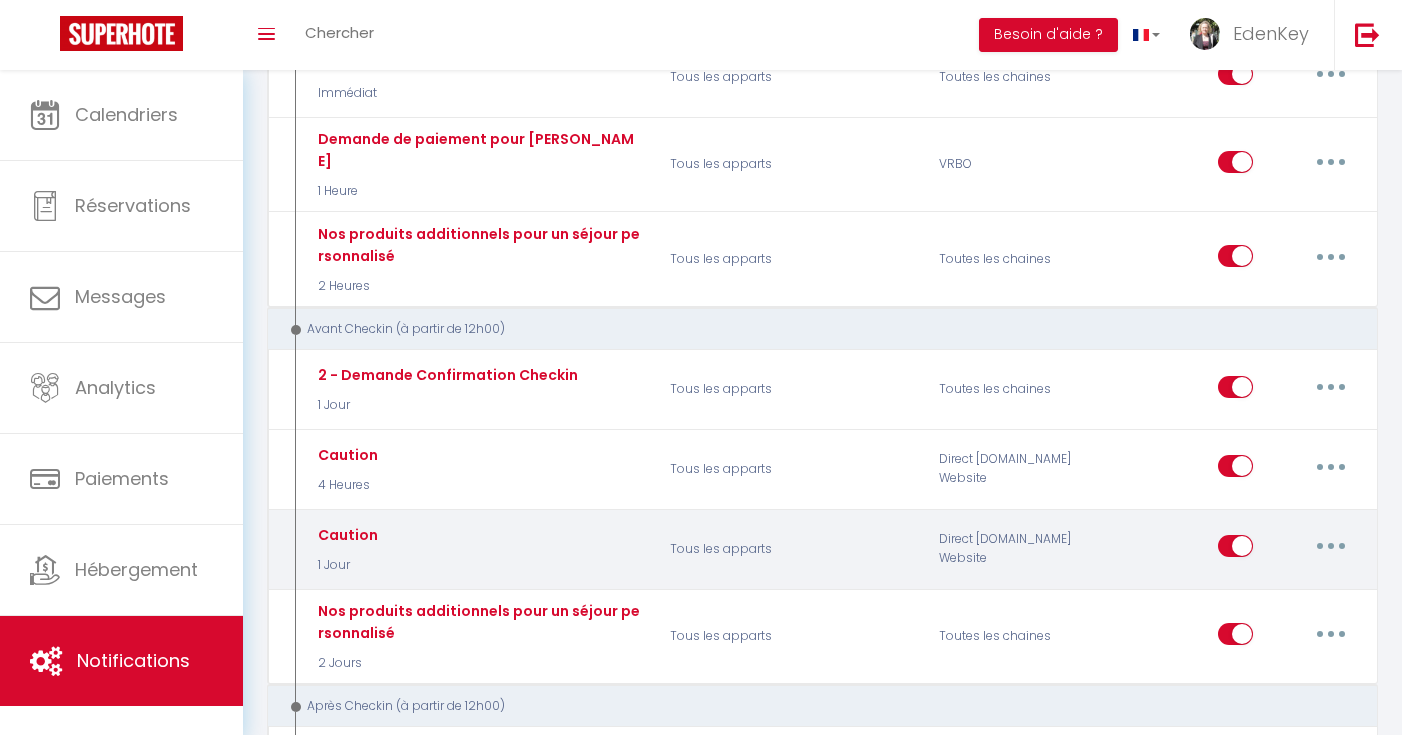 click at bounding box center [1331, 546] 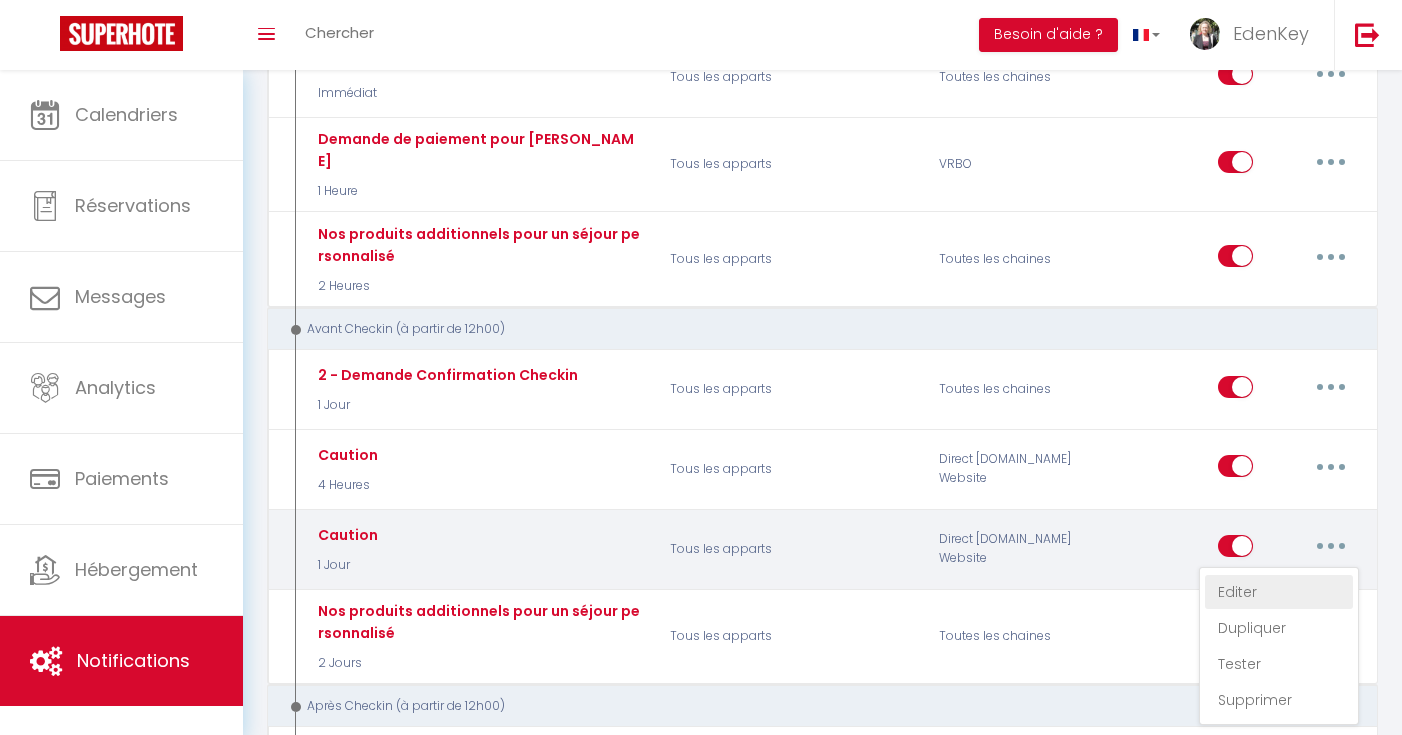 click on "Editer" at bounding box center [1279, 592] 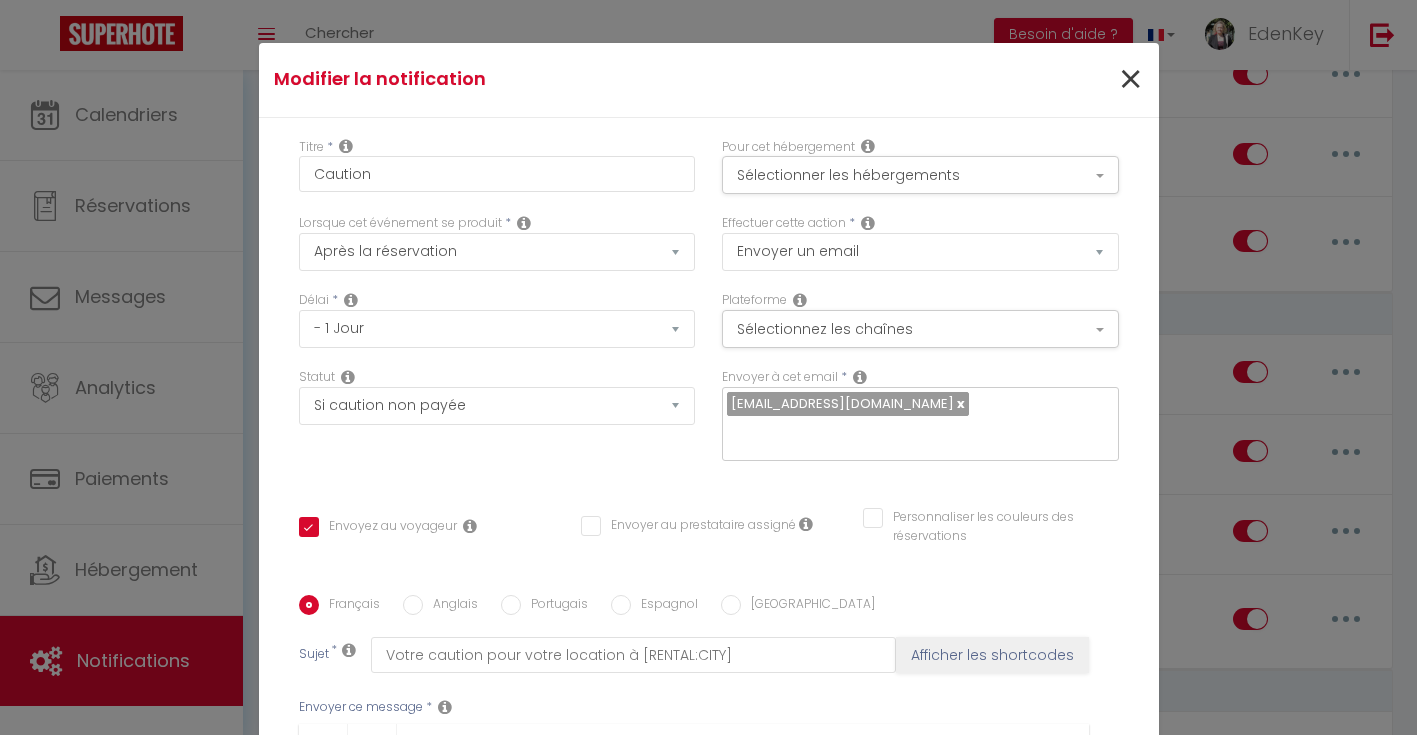 click on "×" at bounding box center [1130, 80] 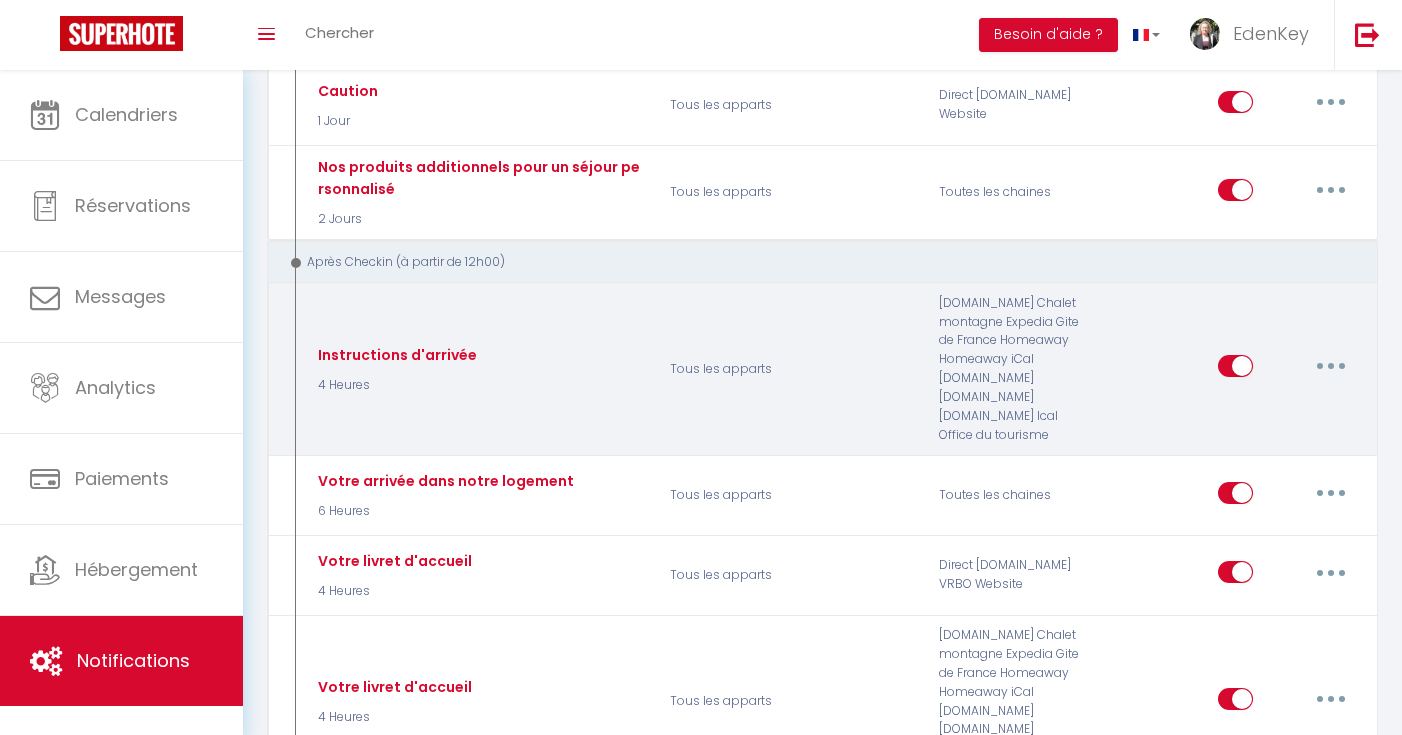 scroll, scrollTop: 760, scrollLeft: 0, axis: vertical 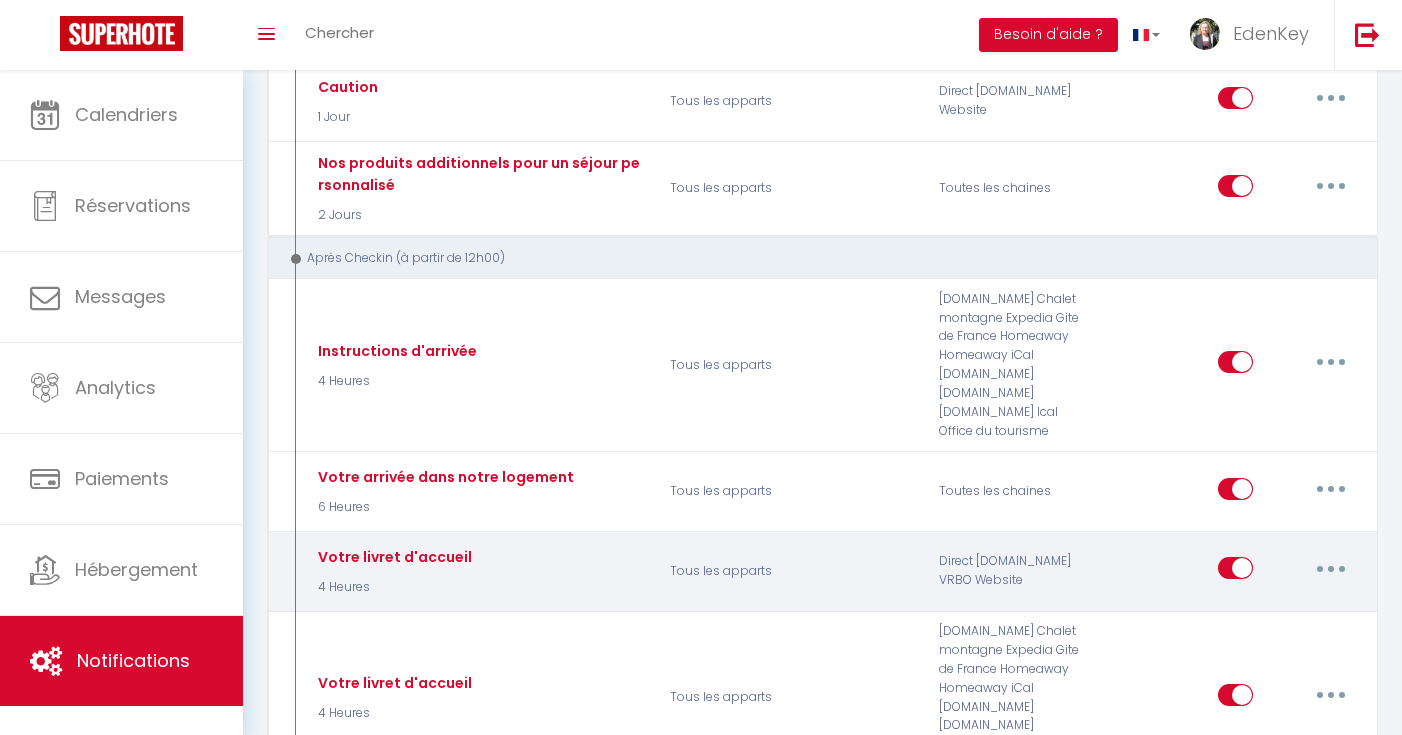 click on "Editer   Dupliquer   Tester   Supprimer" at bounding box center (1238, 571) 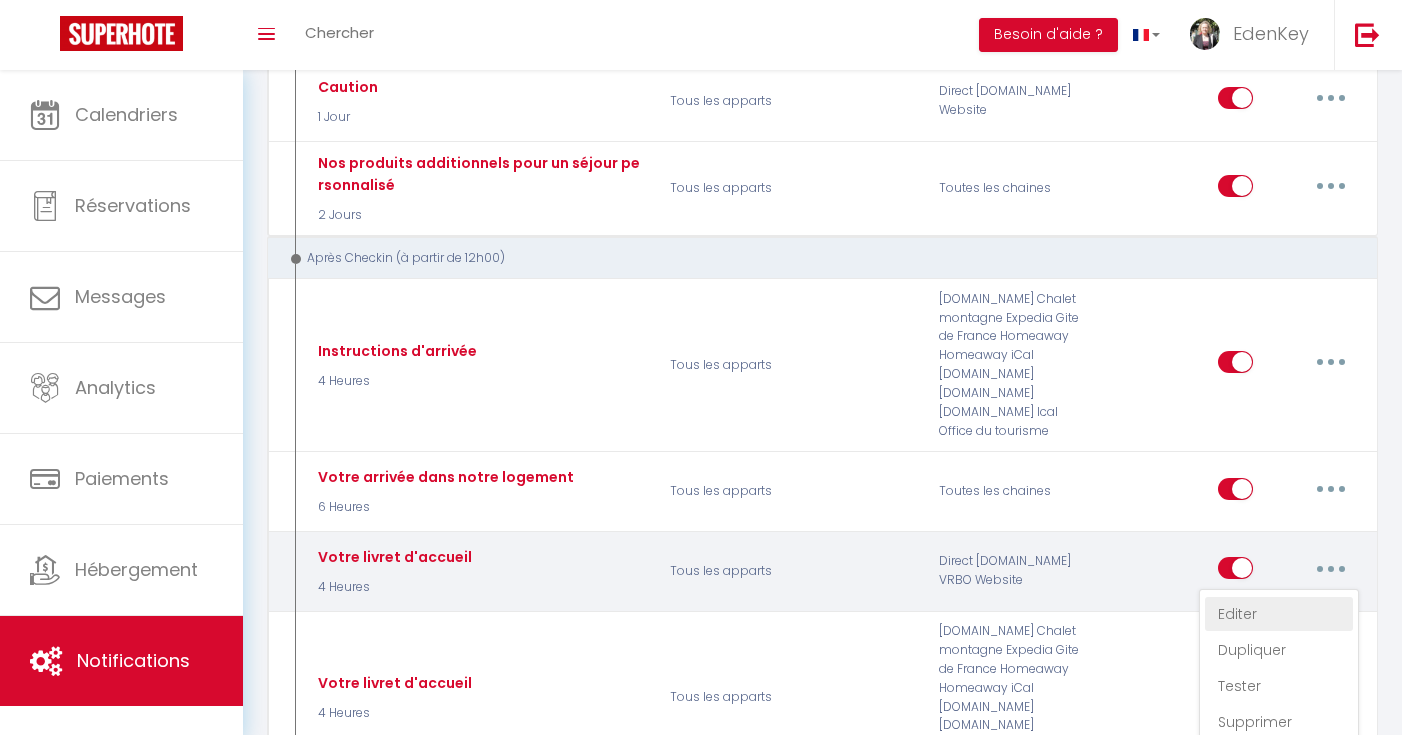 click on "Editer" at bounding box center (1279, 614) 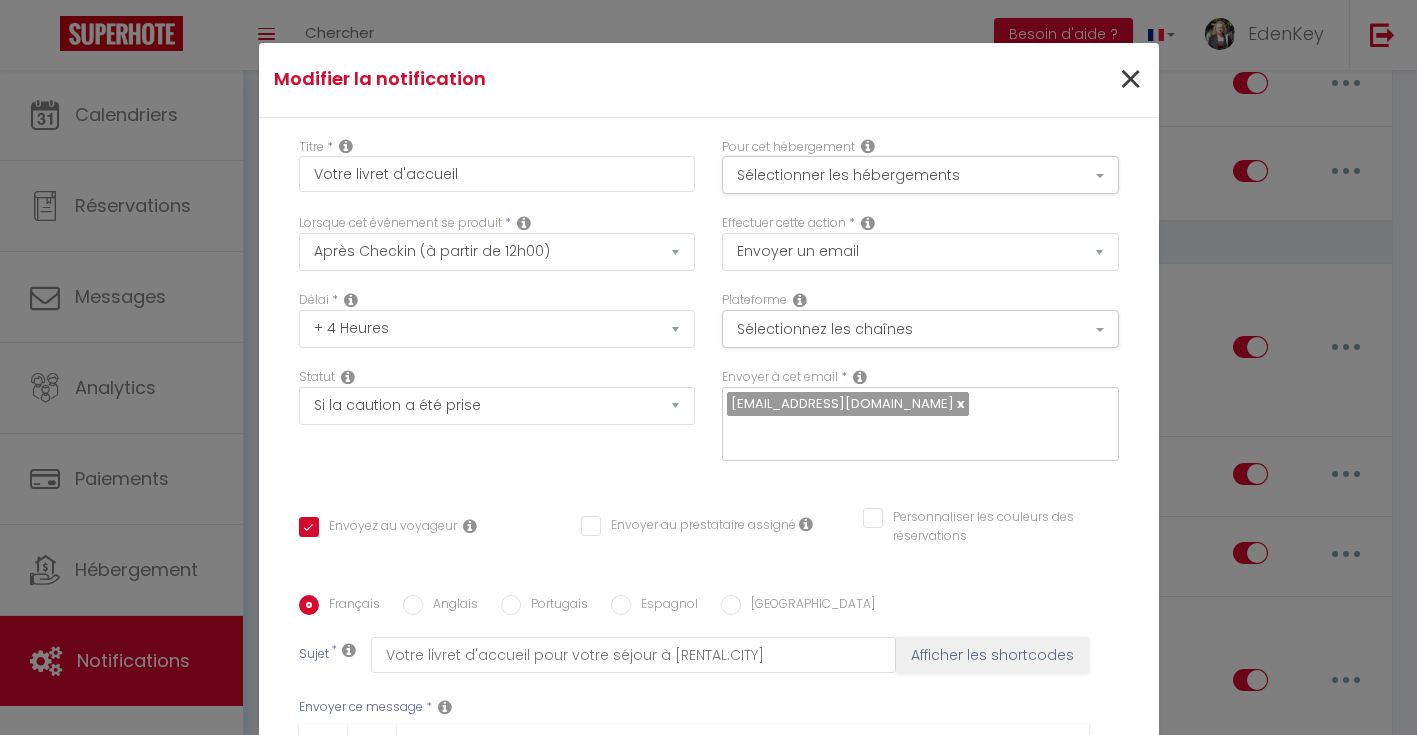 click on "×" at bounding box center (1130, 80) 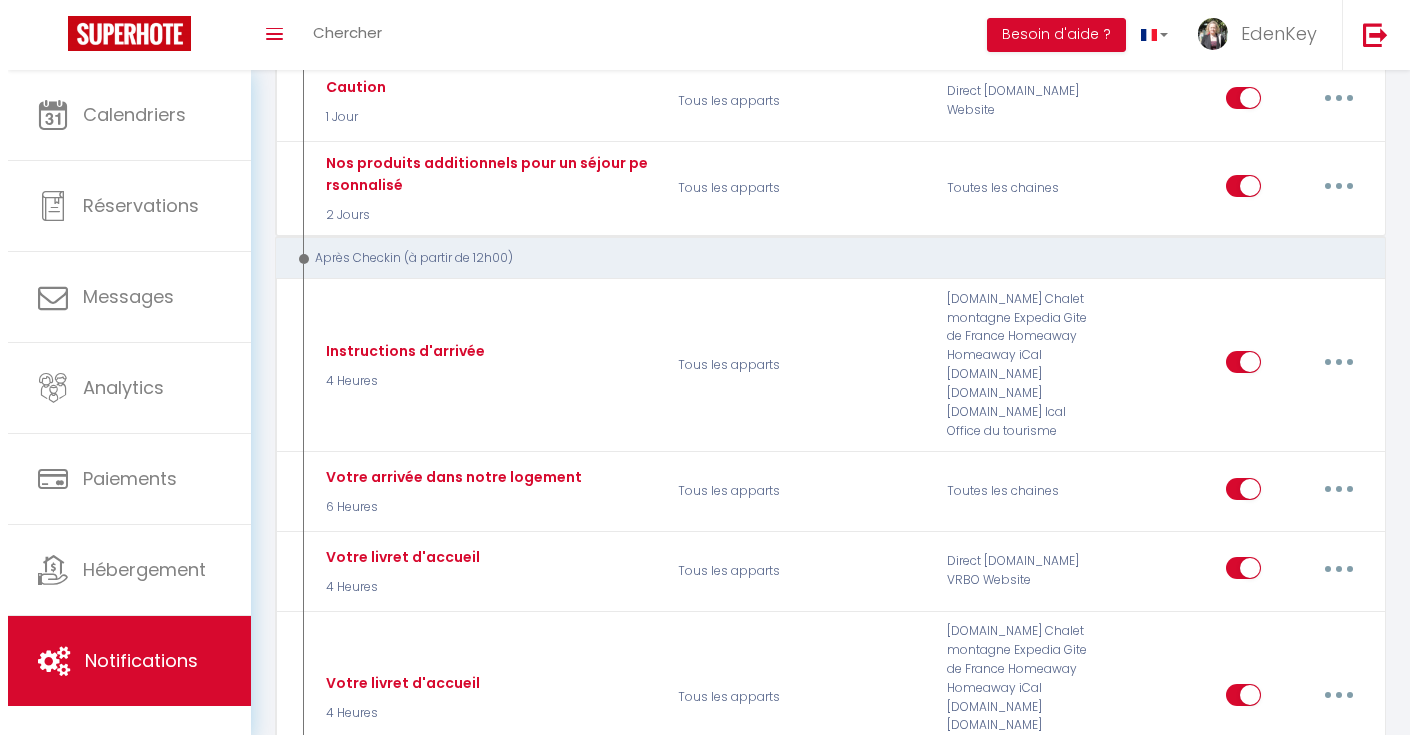 scroll, scrollTop: 0, scrollLeft: 0, axis: both 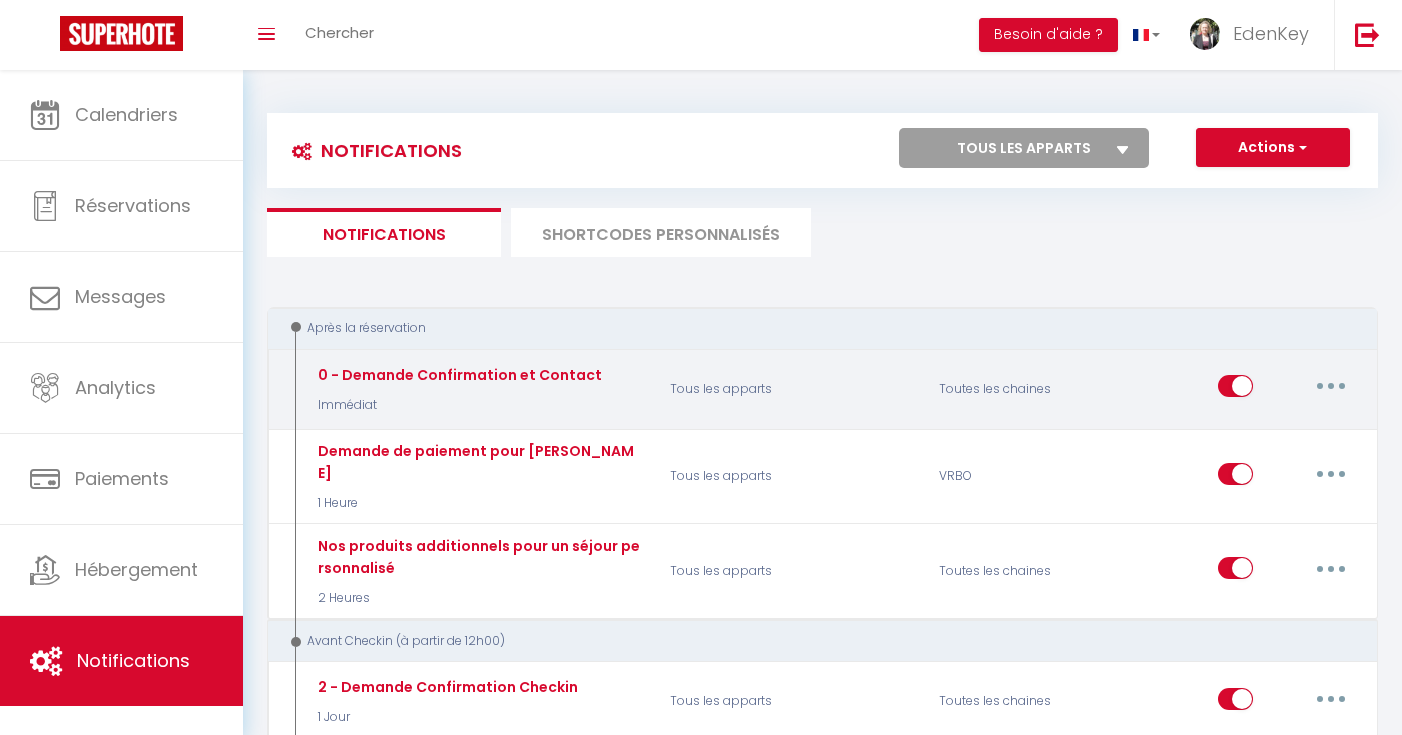 click at bounding box center (1331, 386) 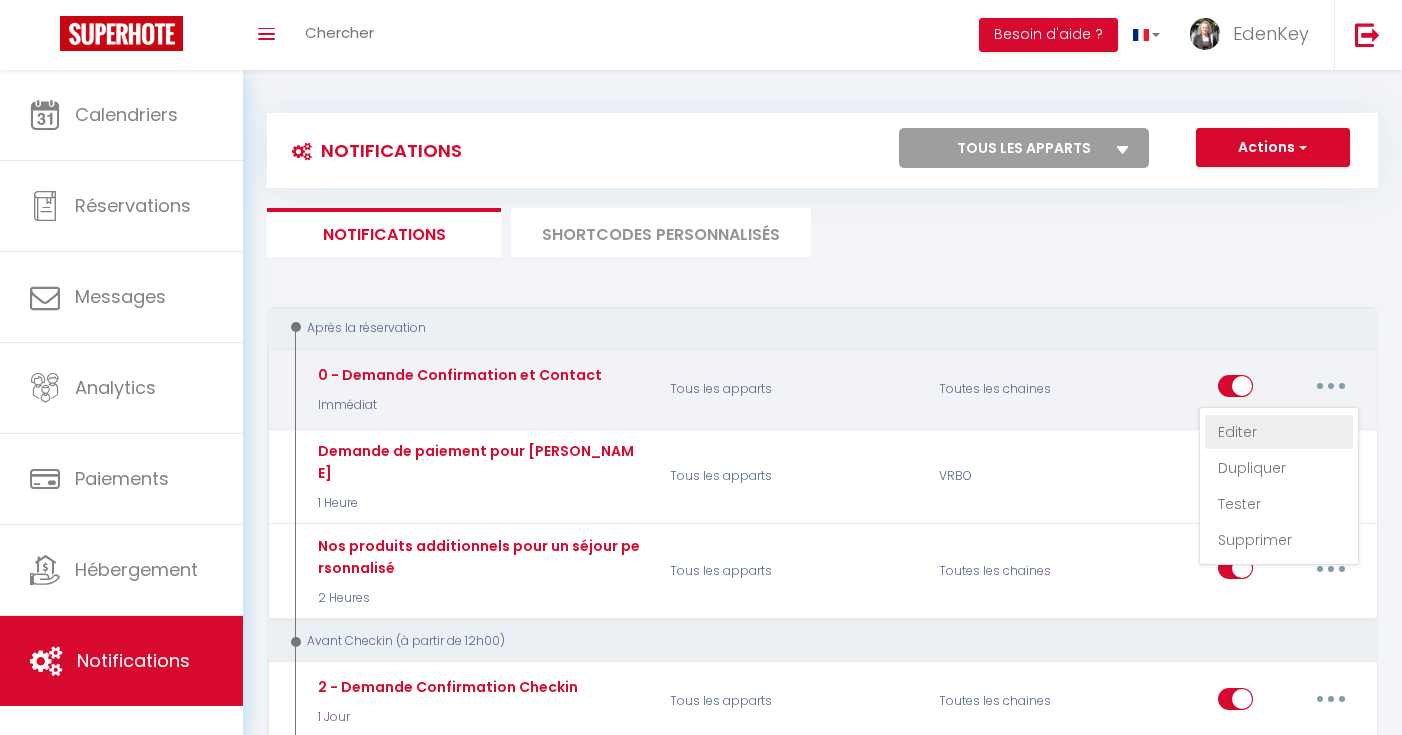 click on "Editer" at bounding box center [1279, 432] 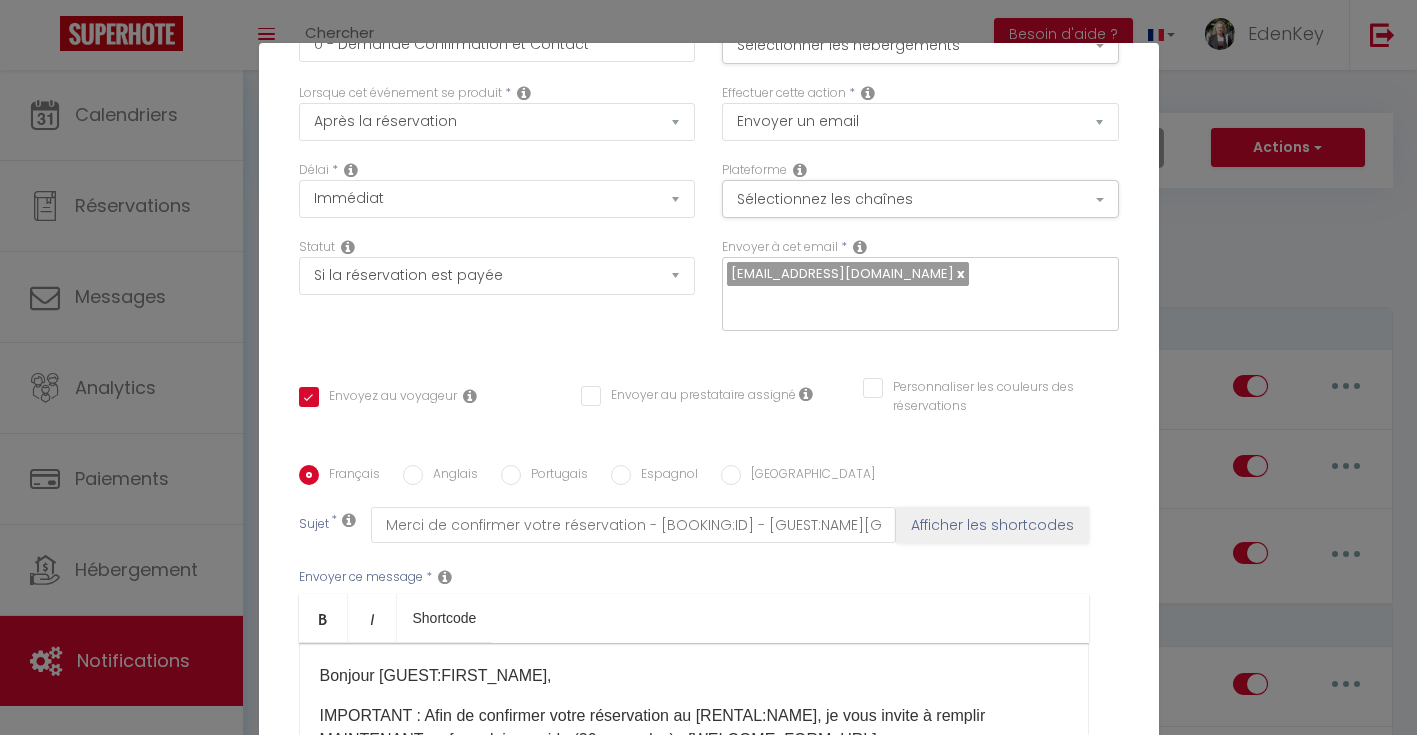 scroll, scrollTop: 247, scrollLeft: 0, axis: vertical 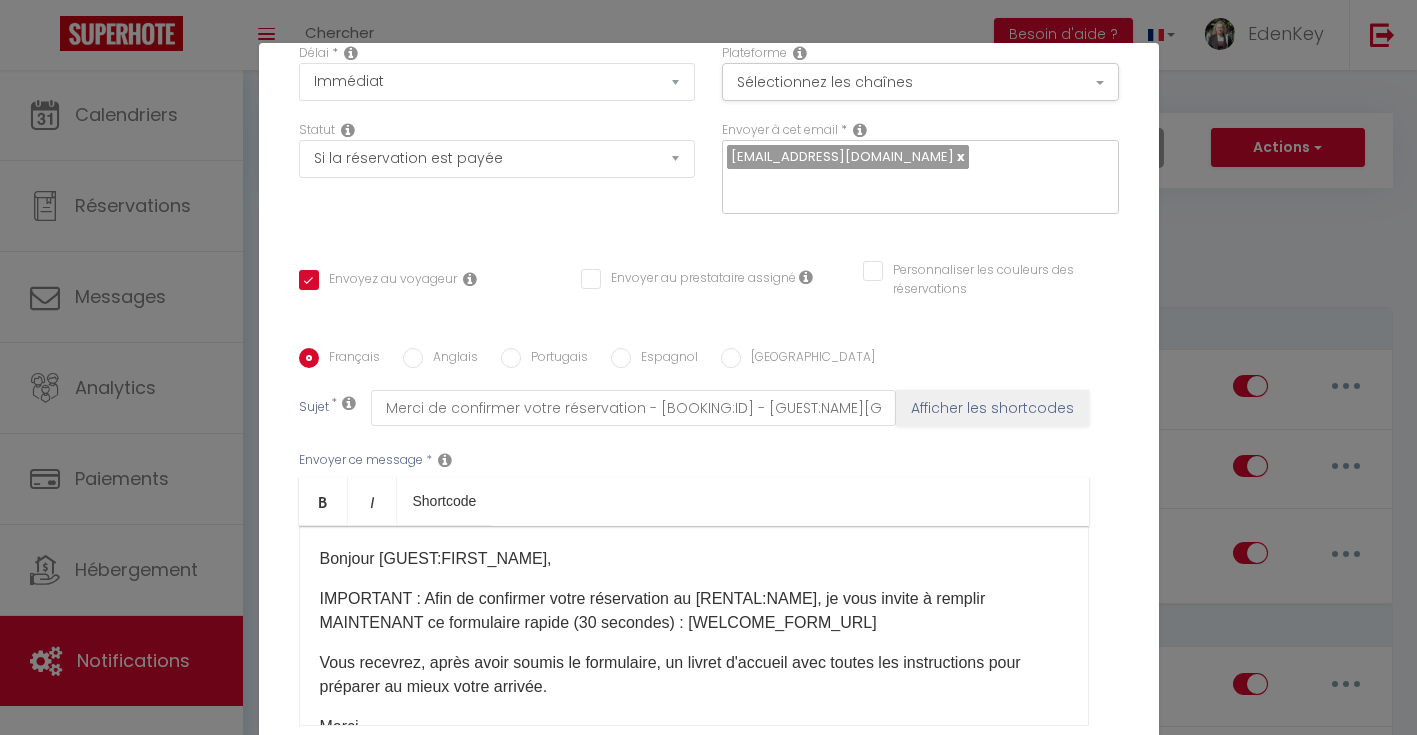 click on "Bonjour [GUEST:FIRST_NAME]," at bounding box center (694, 559) 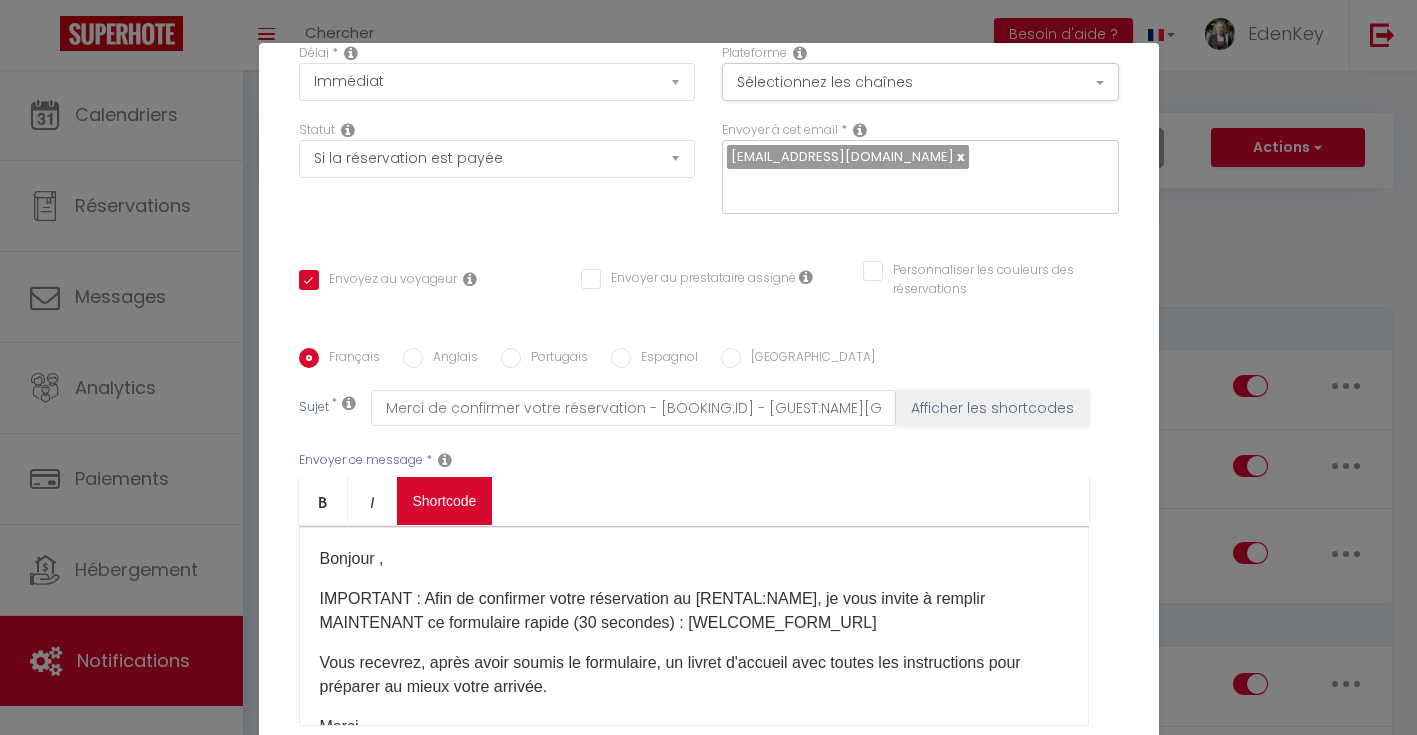 click on "Coaching SuperHote ce soir à 18h00, pour participer:  [URL][DOMAIN_NAME][SECURITY_DATA]   ×     Toggle navigation       Toggle Search     Toggle menubar     Chercher   BUTTON
Besoin d'aide ?
EdenKey   Paramètres        Équipe     Résultat de la recherche   Aucun résultat     Calendriers     Réservations     Messages     Analytics      Paiements     Hébergement     Notifications                 Résultat de la recherche   Id   Appart   Voyageur    Checkin   Checkout   Nuits   Pers.   Plateforme   Statut     Résultat de la recherche   Aucun résultat          Notifications
Actions
Nouvelle Notification    Exporter    Importer    Tous les apparts    La cachette de Pie L’Hôtel Particulier – Loft Chic au Cœur d’Orange Apt PMR · Cocon Zen & Accessible Studio Loft · L'Échappée Bohème Grand Loft · La Grande Échappée Bohème" at bounding box center [708, 2190] 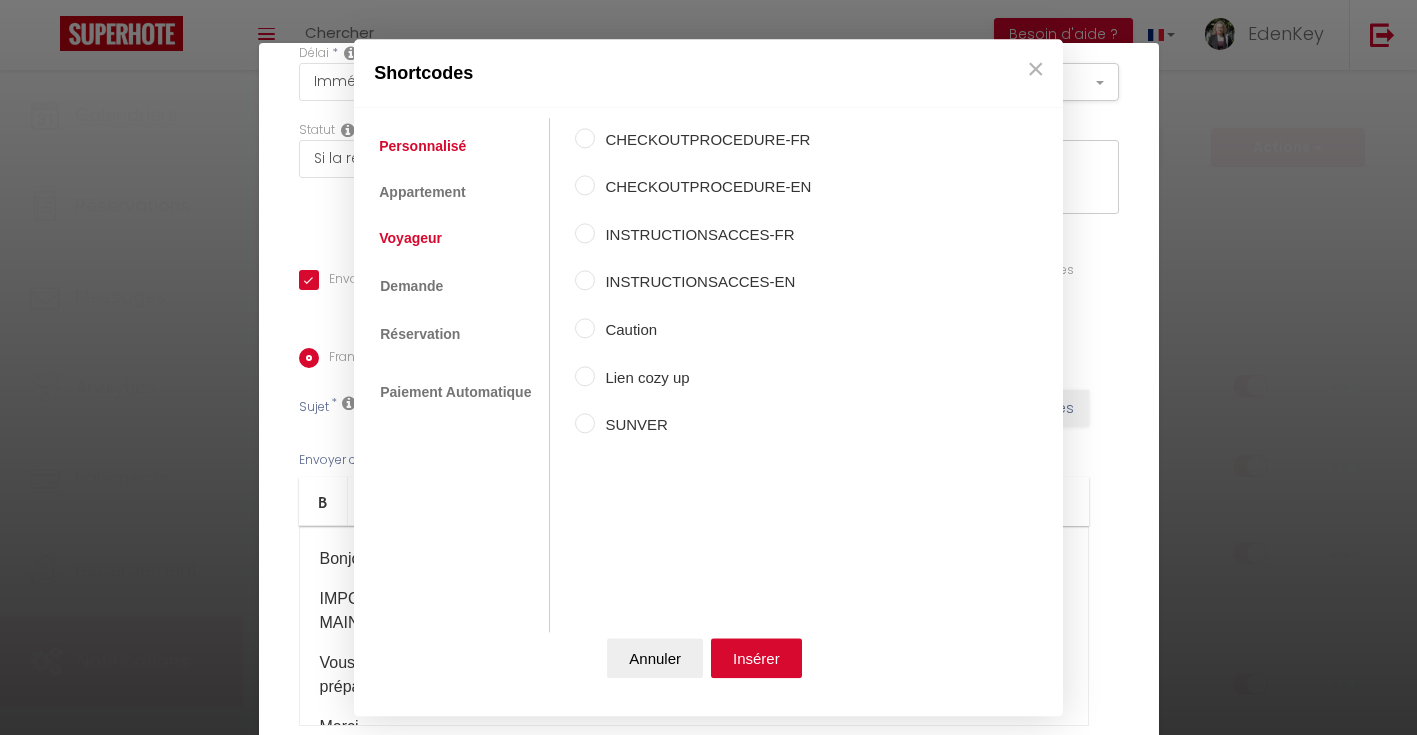click on "Voyageur" at bounding box center [410, 239] 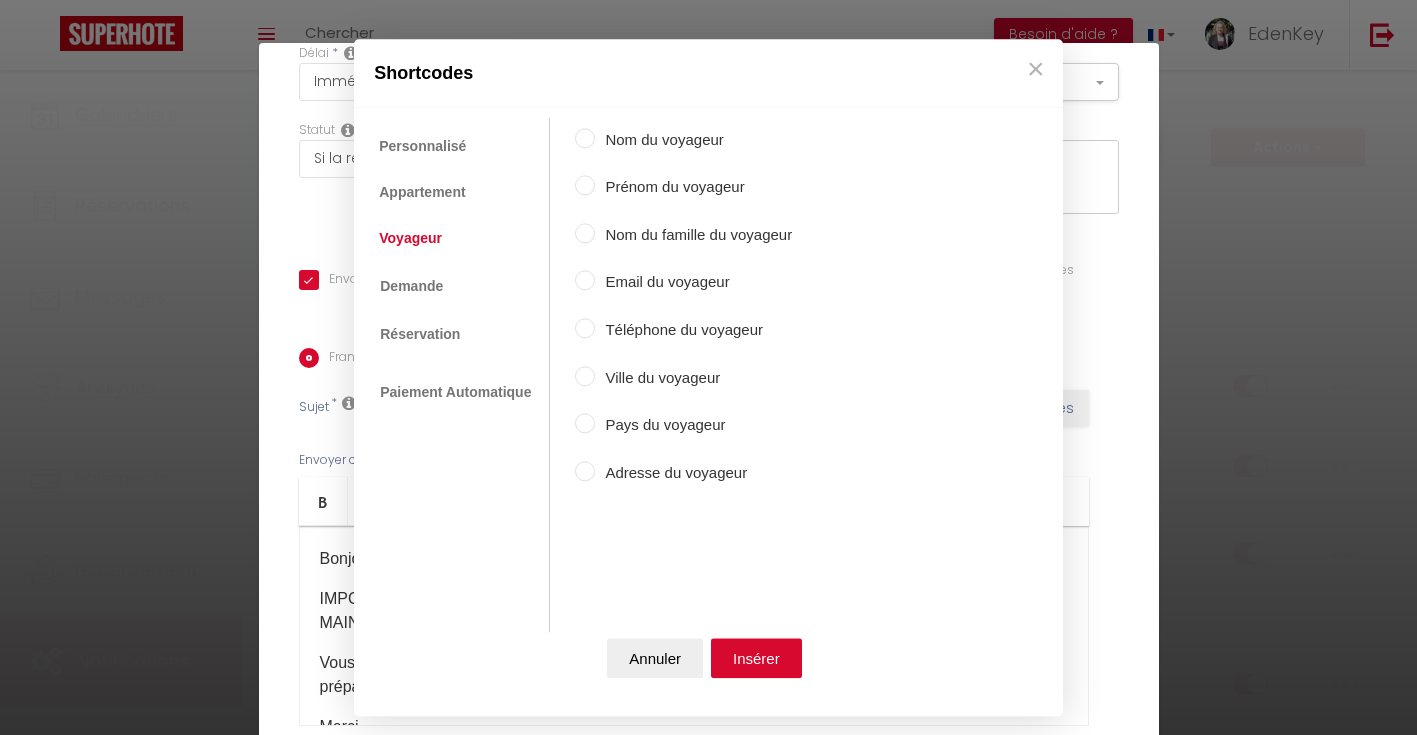 click on "Prénom du voyageur" at bounding box center (585, 186) 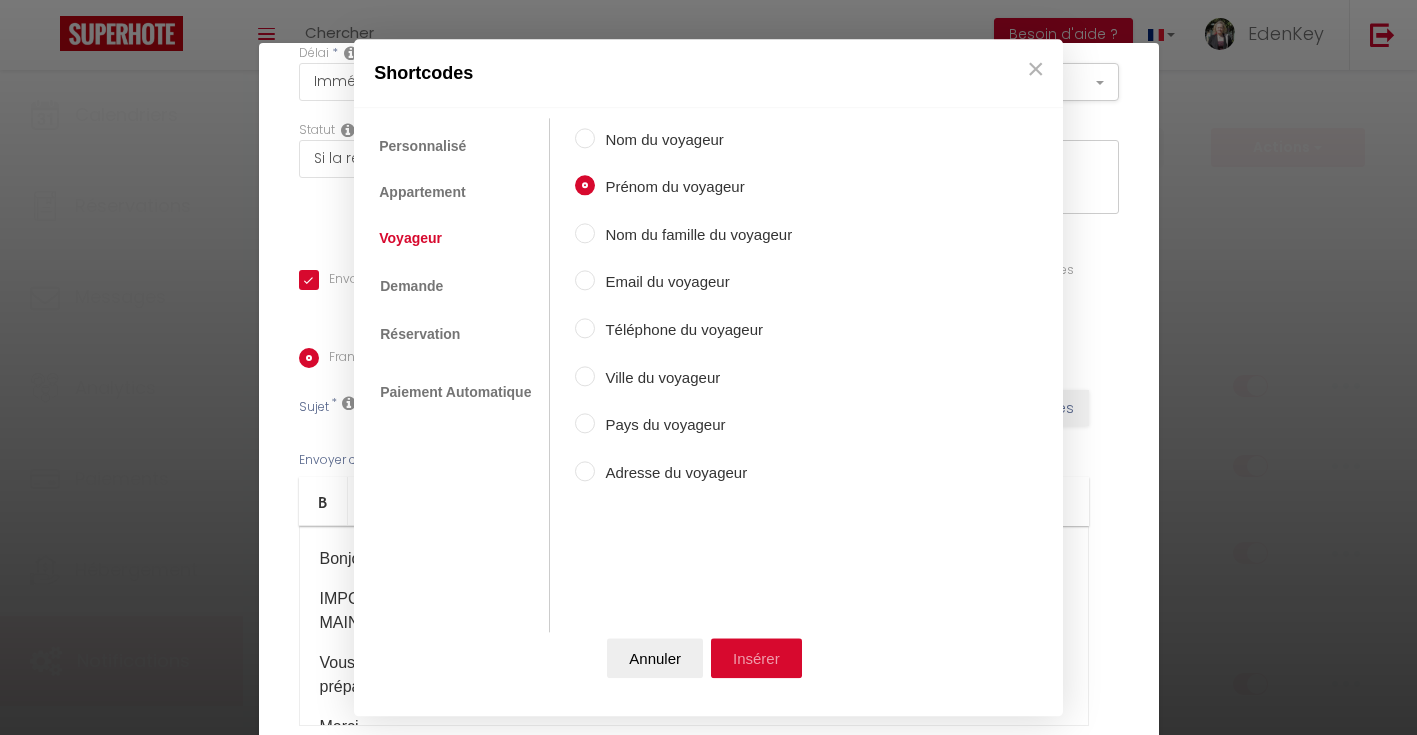 click on "Insérer" at bounding box center [756, 658] 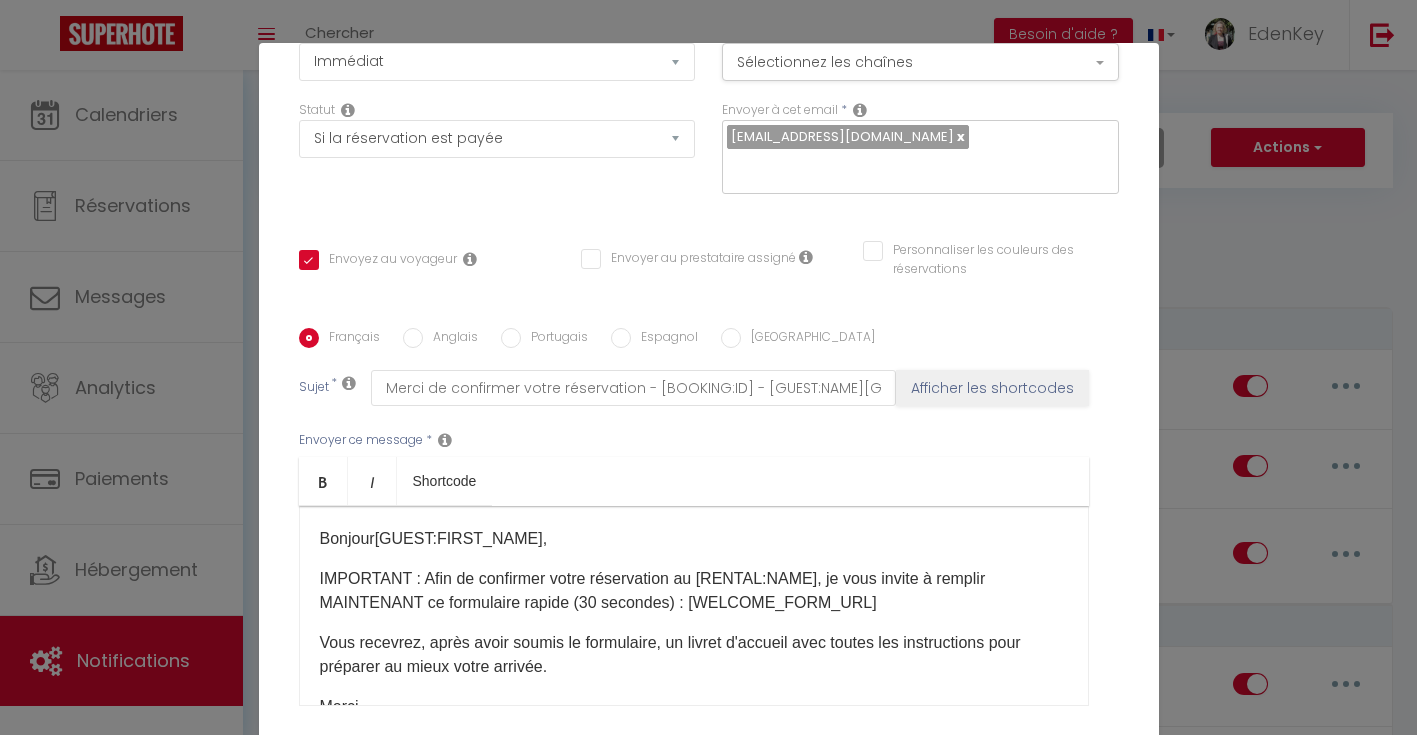 scroll, scrollTop: 293, scrollLeft: 0, axis: vertical 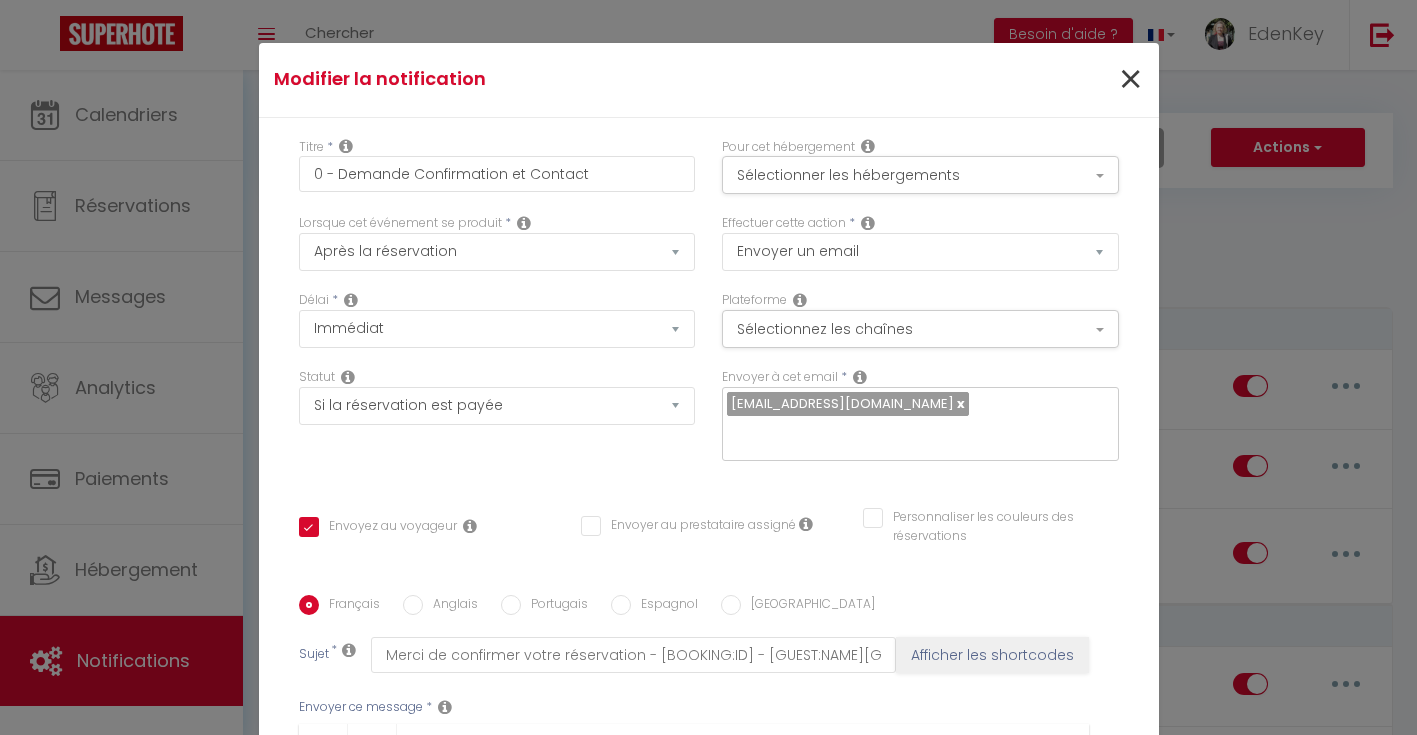 click on "×" at bounding box center (1130, 80) 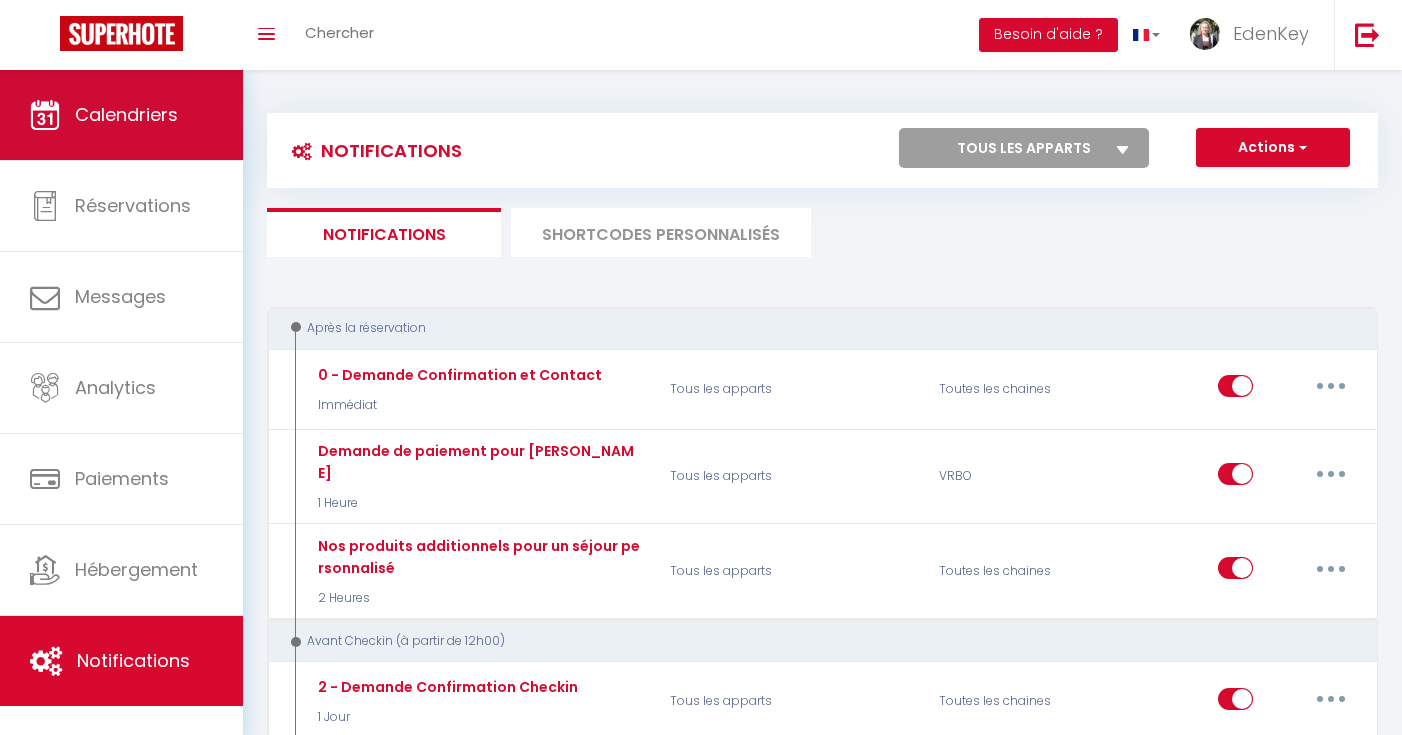 click on "Calendriers" at bounding box center [126, 114] 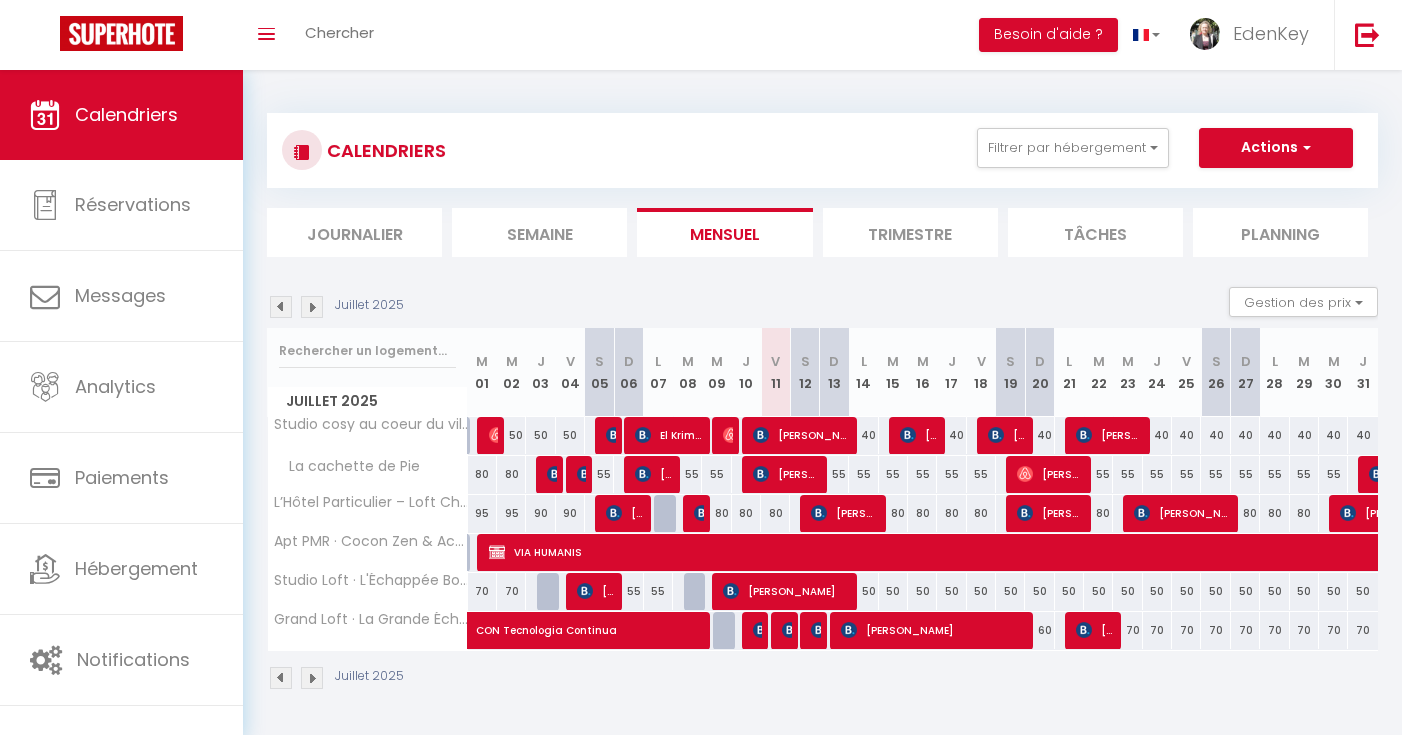 click at bounding box center [790, 630] 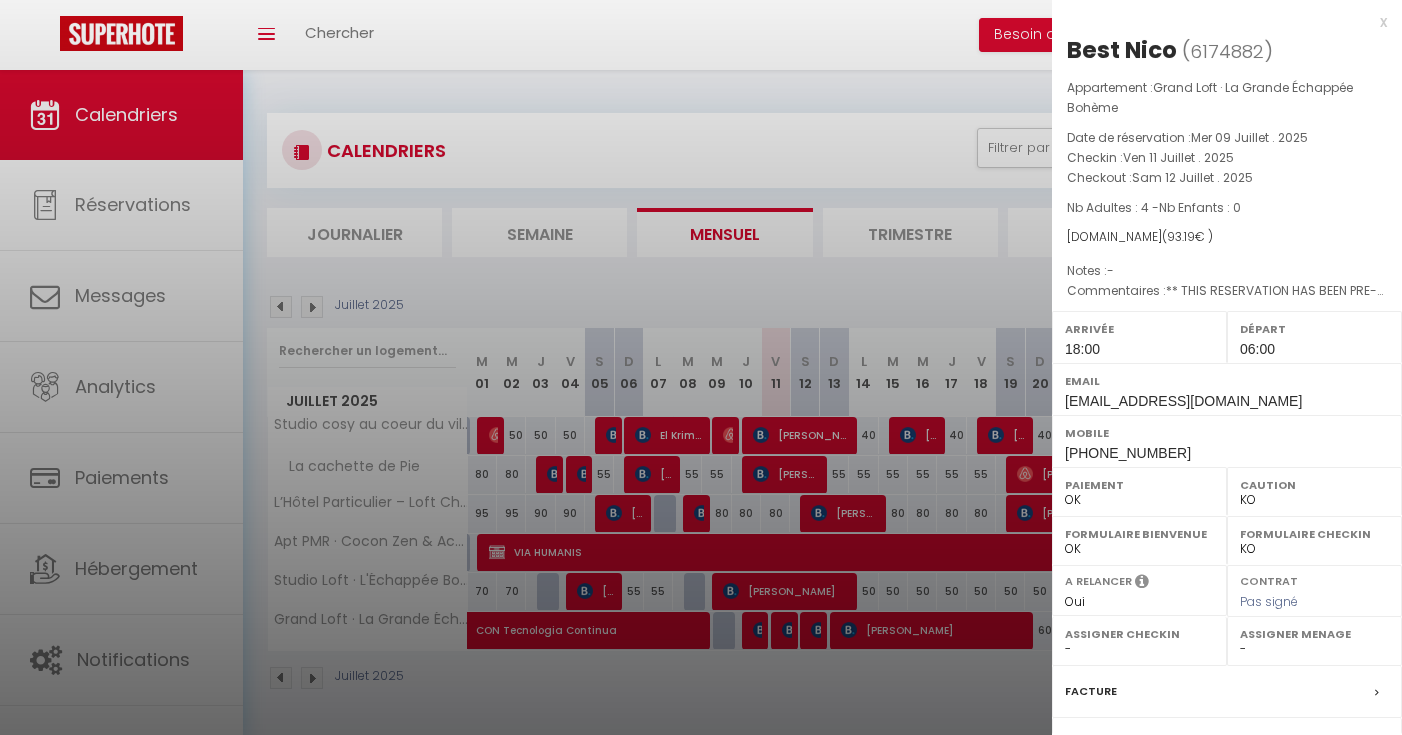 select on "45908" 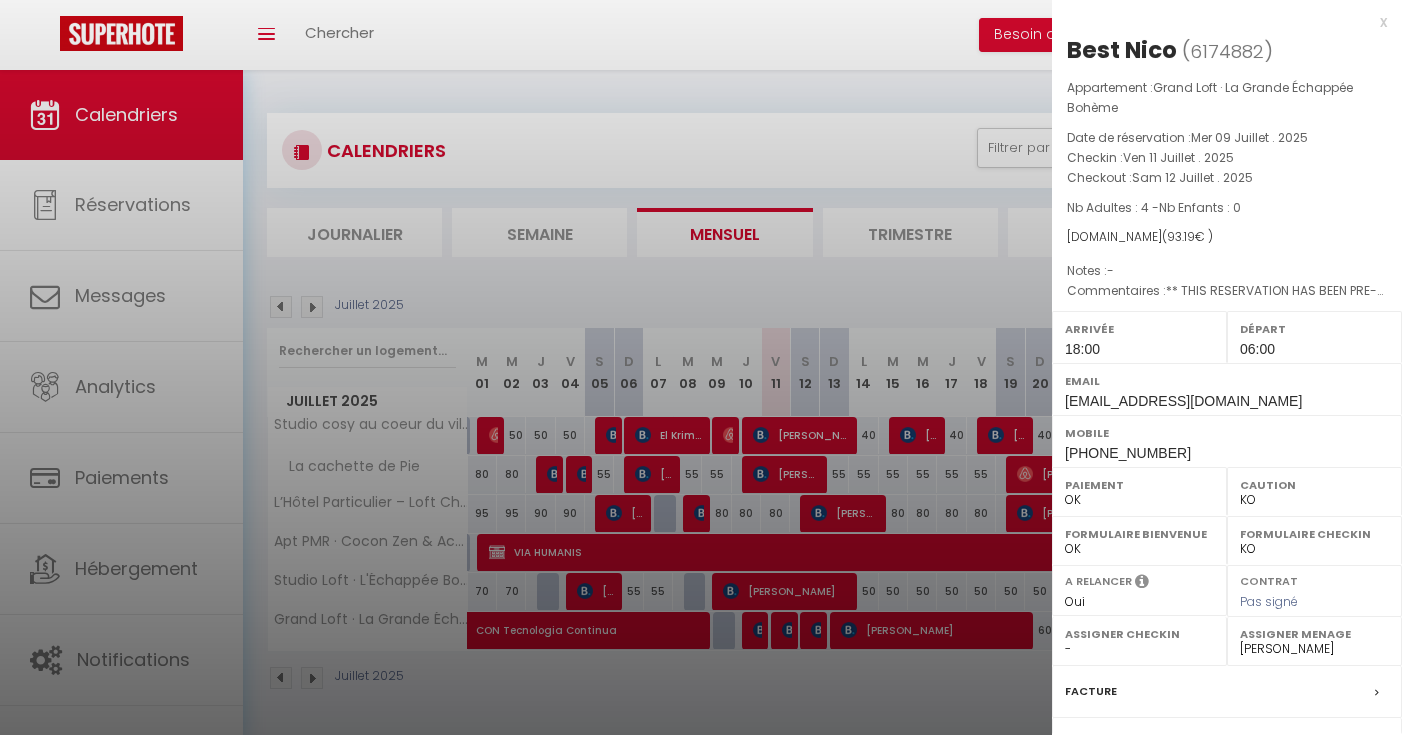 click on "x" at bounding box center (1219, 22) 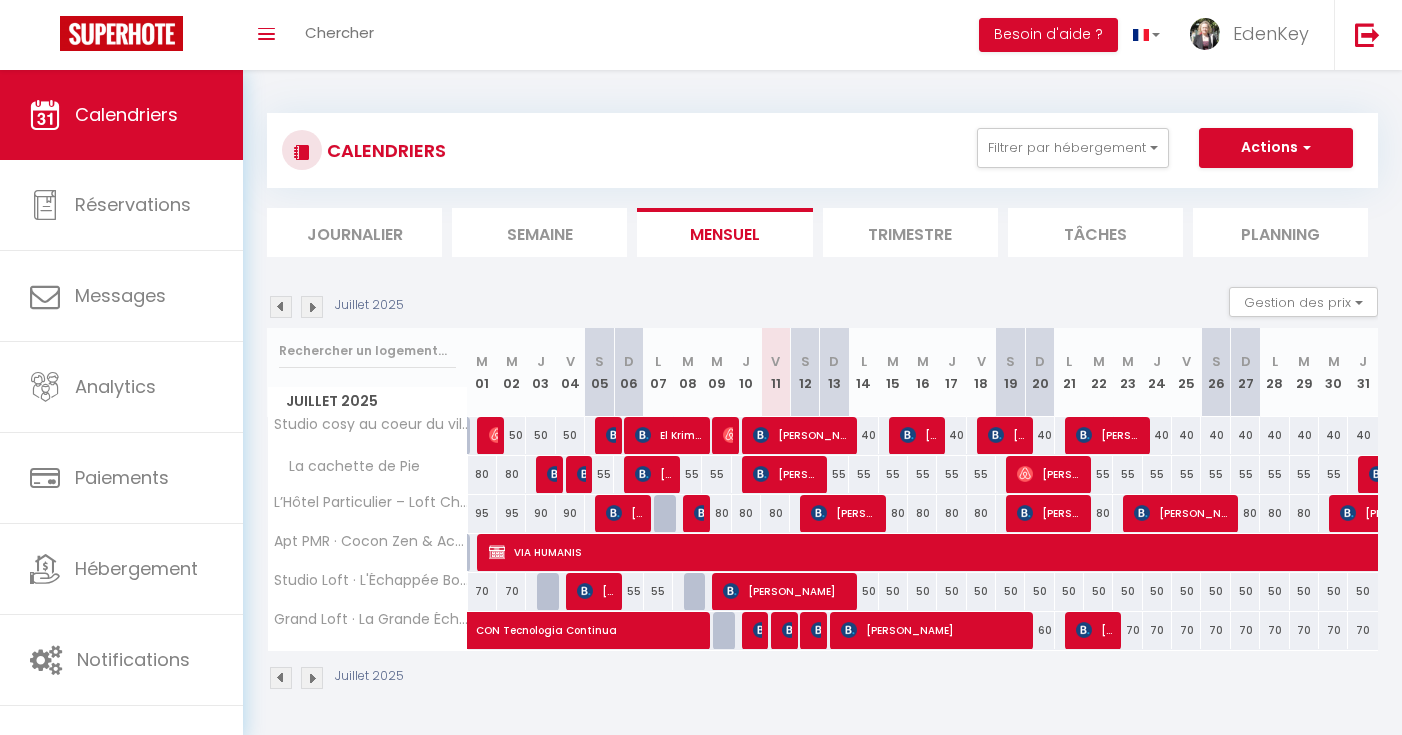 scroll, scrollTop: 4, scrollLeft: 0, axis: vertical 